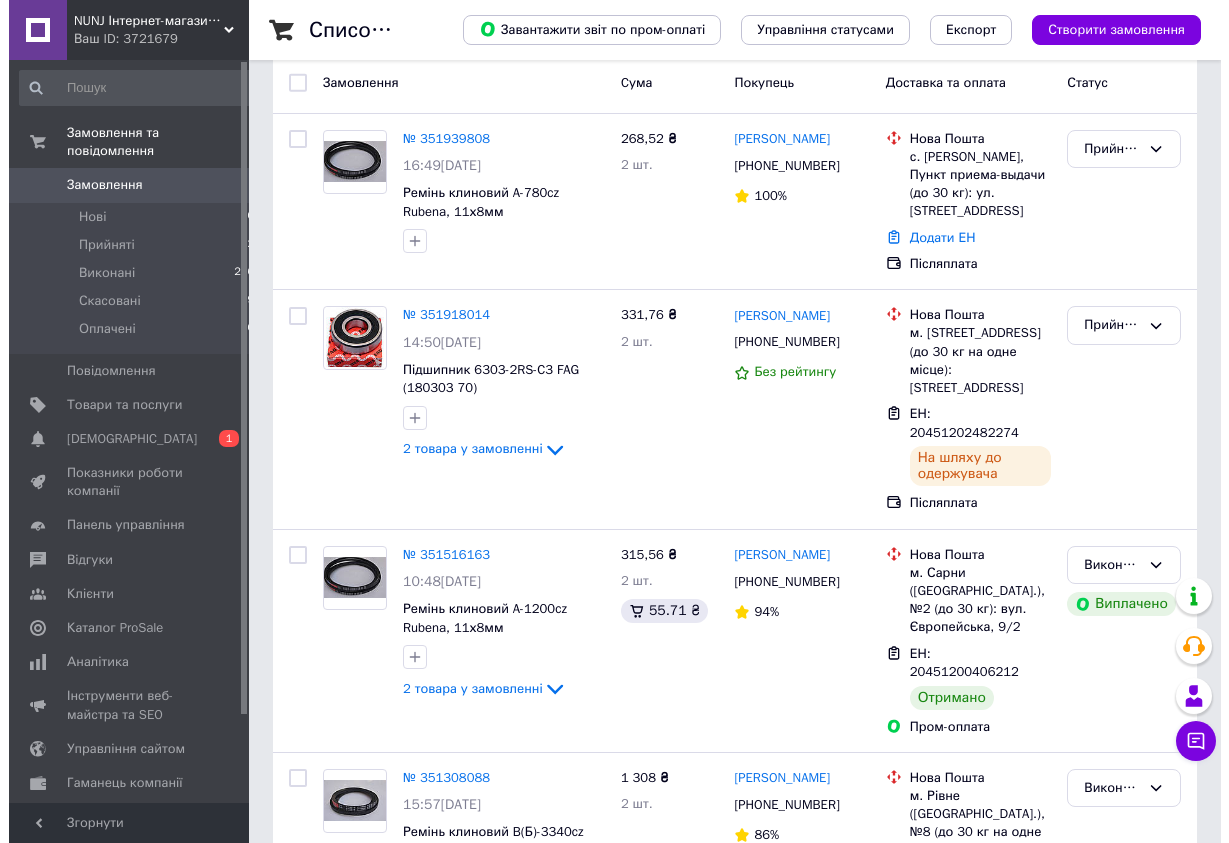 scroll, scrollTop: 0, scrollLeft: 0, axis: both 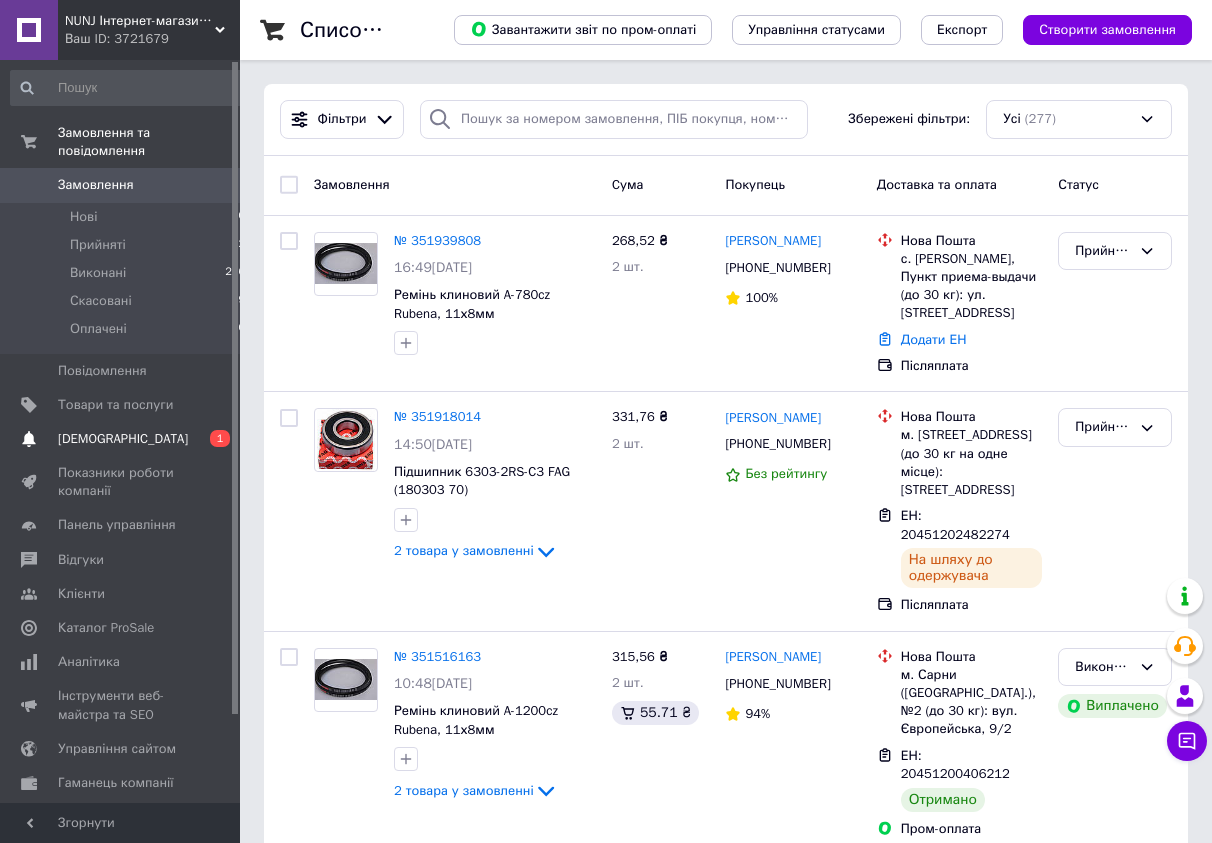 click on "[DEMOGRAPHIC_DATA]" at bounding box center [121, 439] 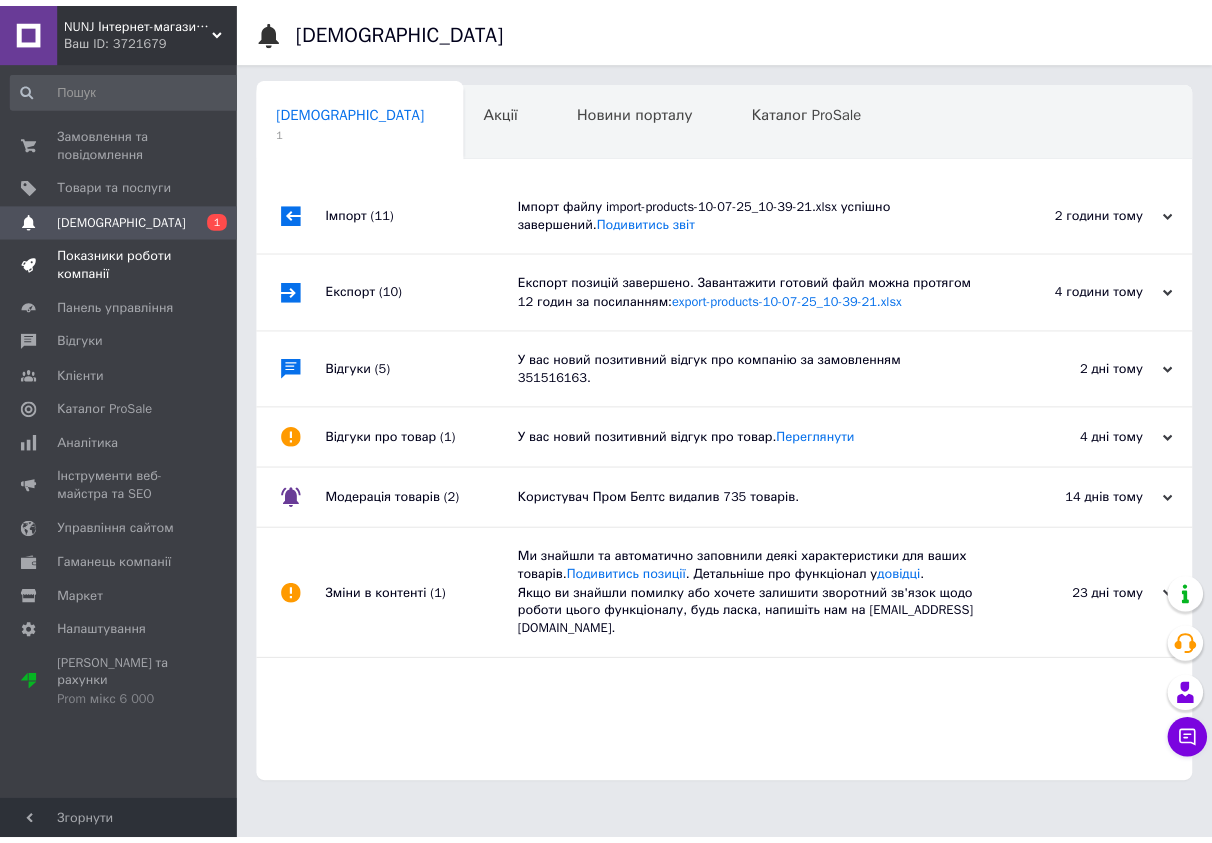scroll, scrollTop: 0, scrollLeft: 2, axis: horizontal 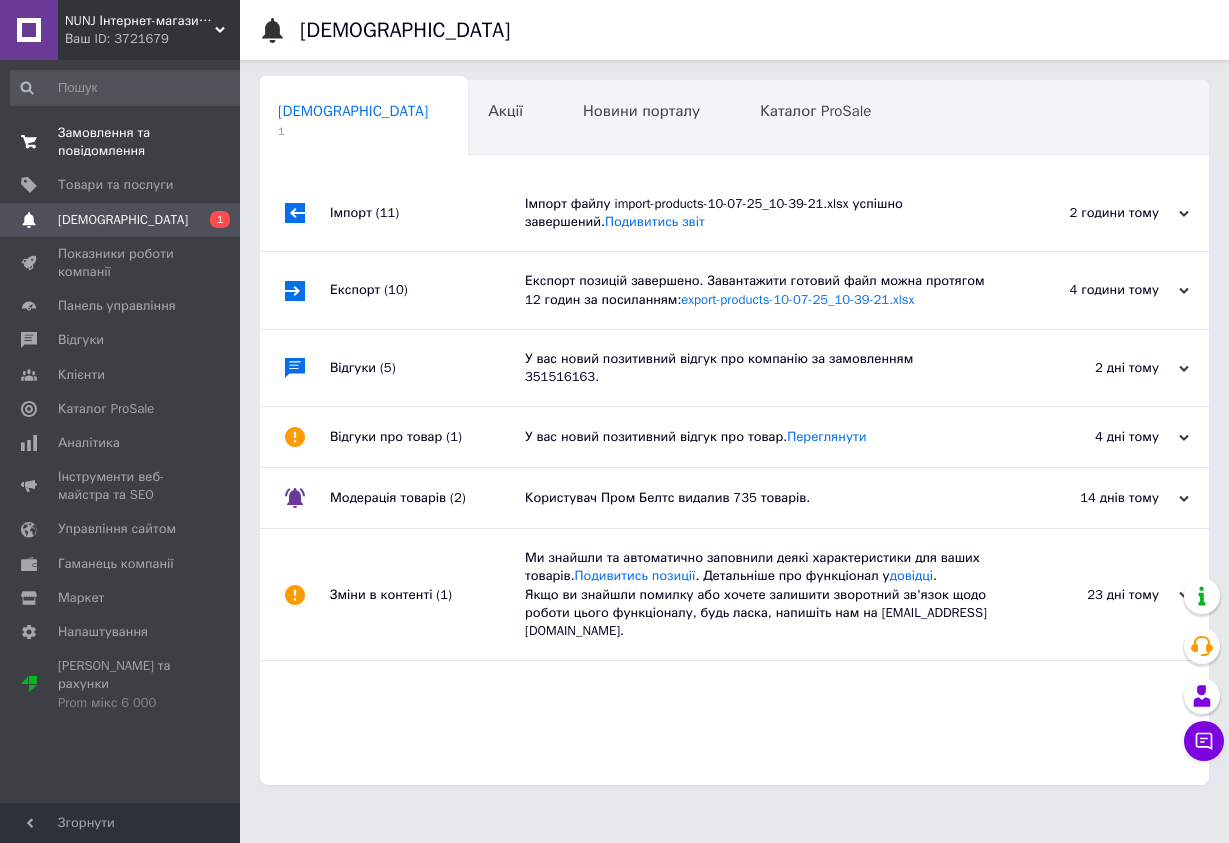 click on "Замовлення та повідомлення" at bounding box center (121, 142) 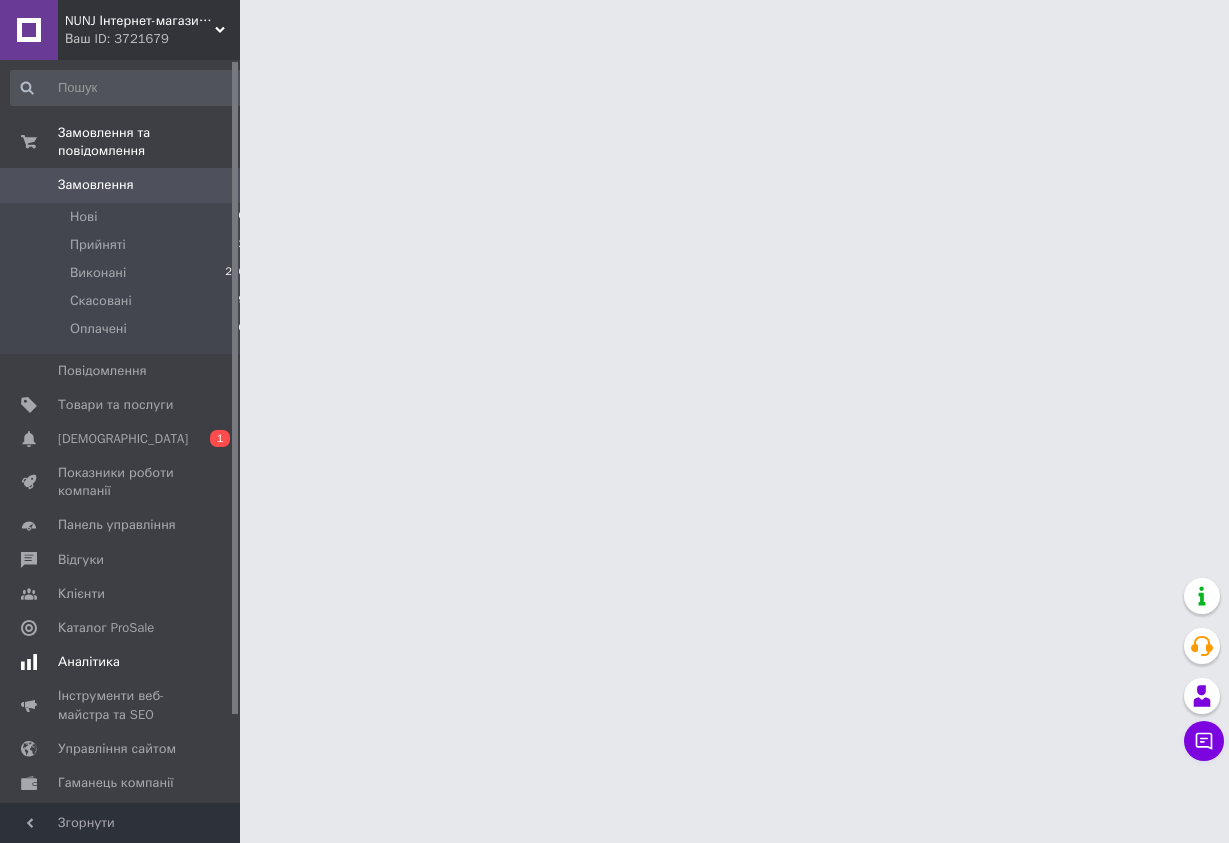 click on "Аналітика" at bounding box center (89, 662) 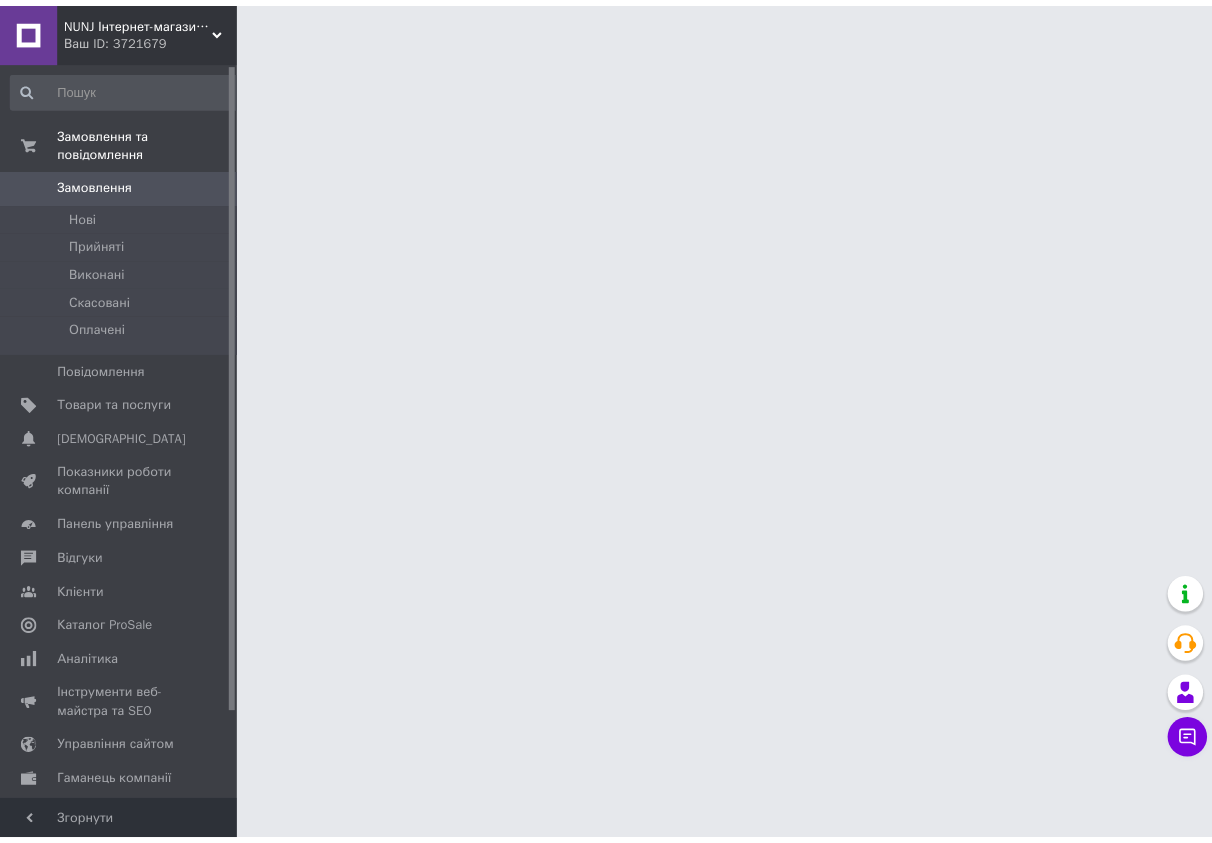 scroll, scrollTop: 0, scrollLeft: 0, axis: both 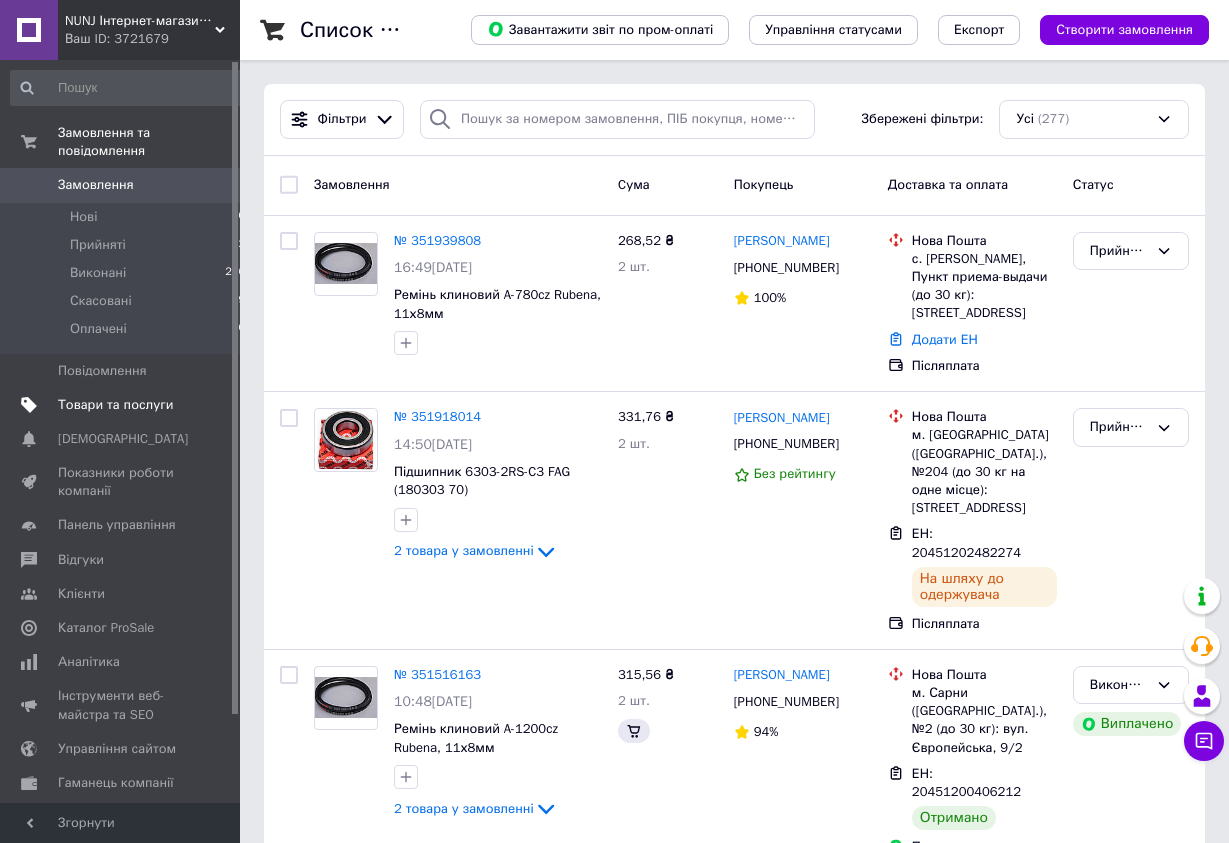 click on "Товари та послуги" at bounding box center (115, 405) 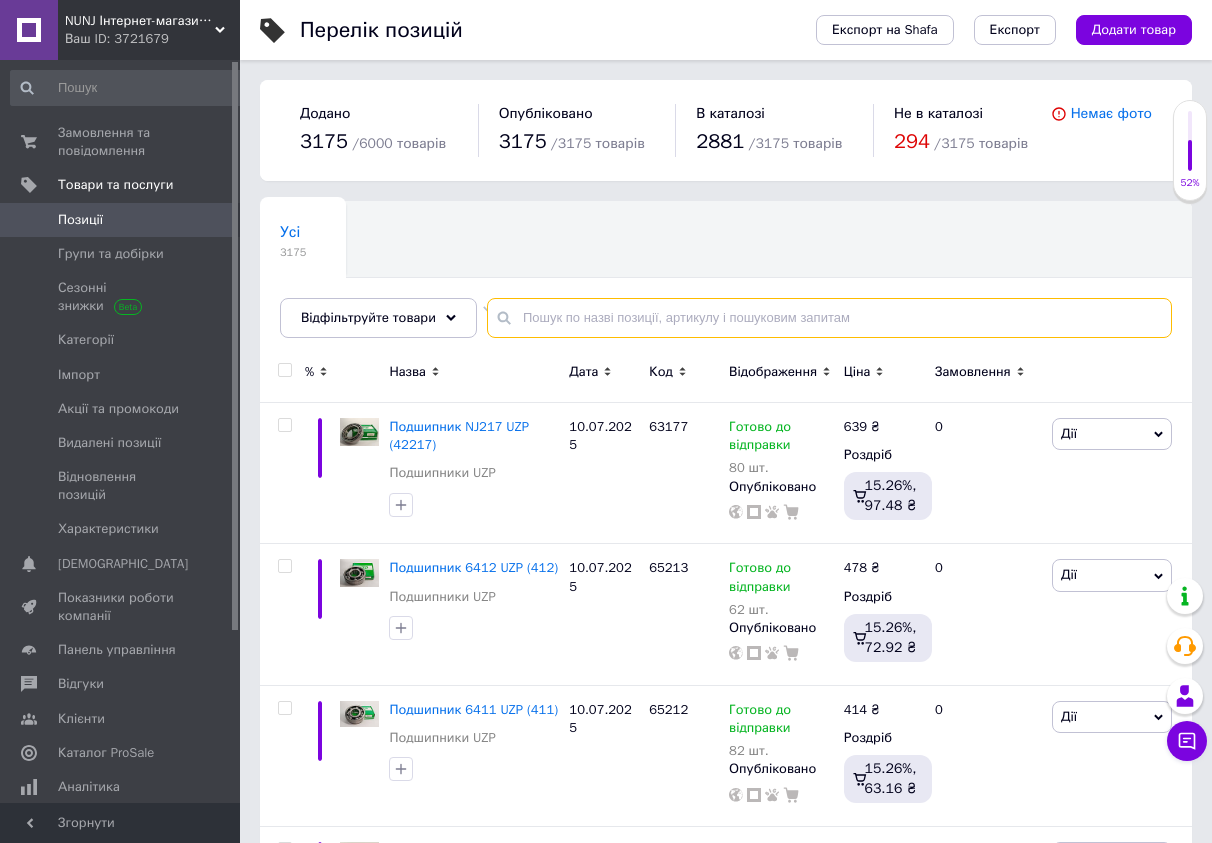 click at bounding box center (829, 318) 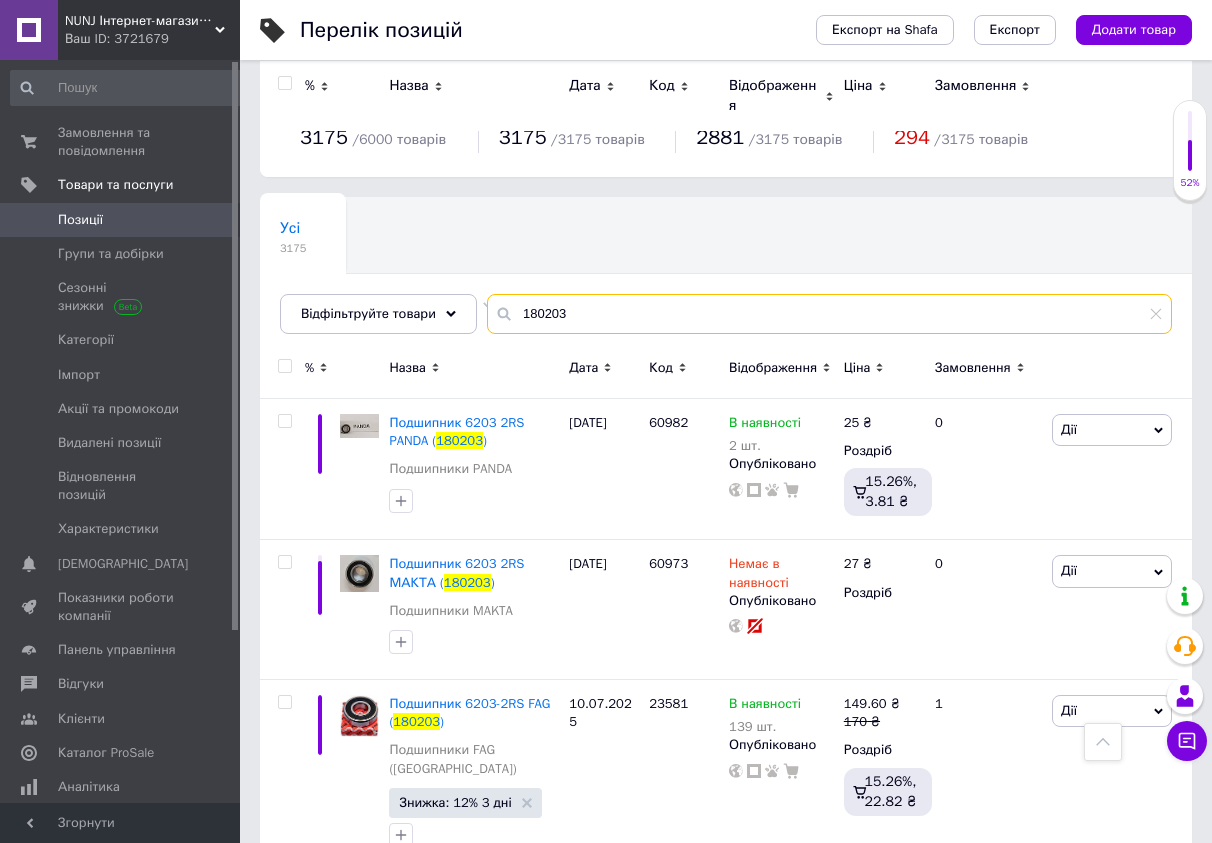 scroll, scrollTop: 0, scrollLeft: 0, axis: both 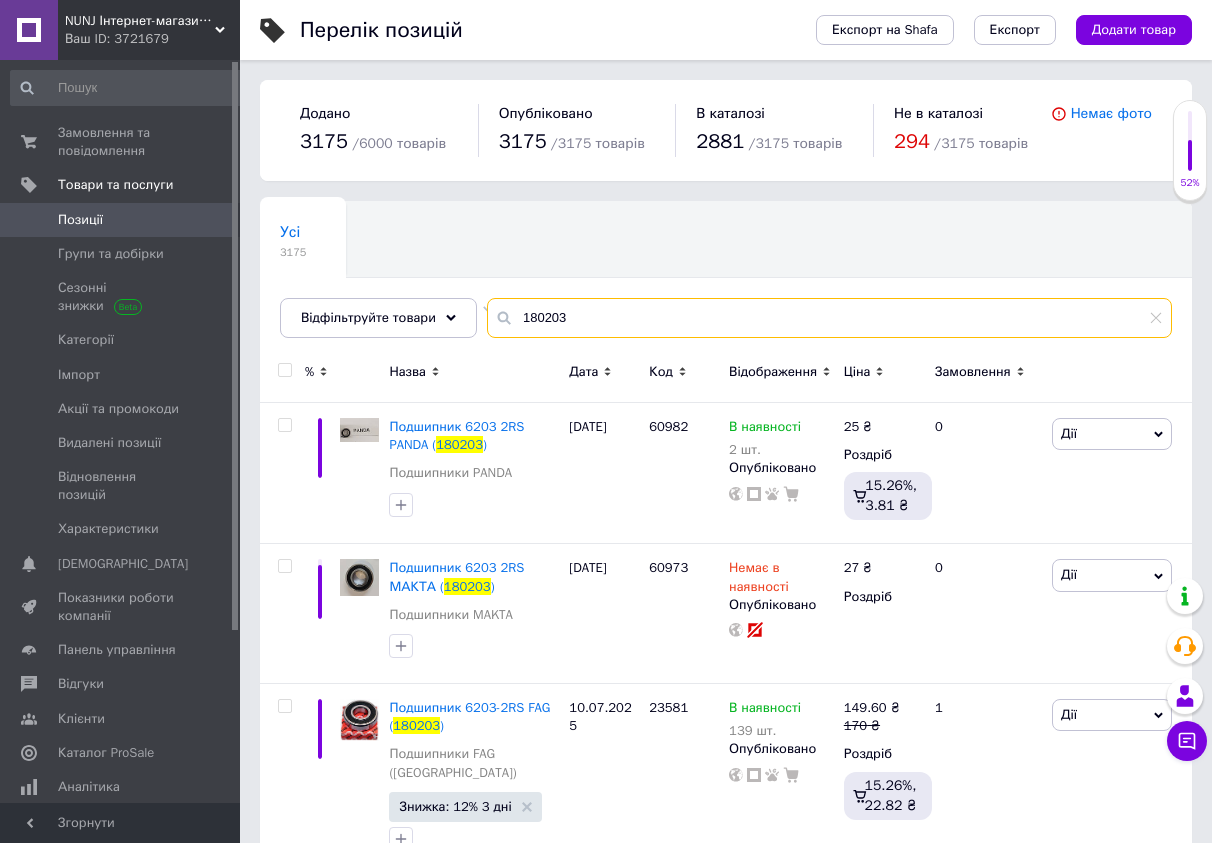 click on "180203" at bounding box center [829, 318] 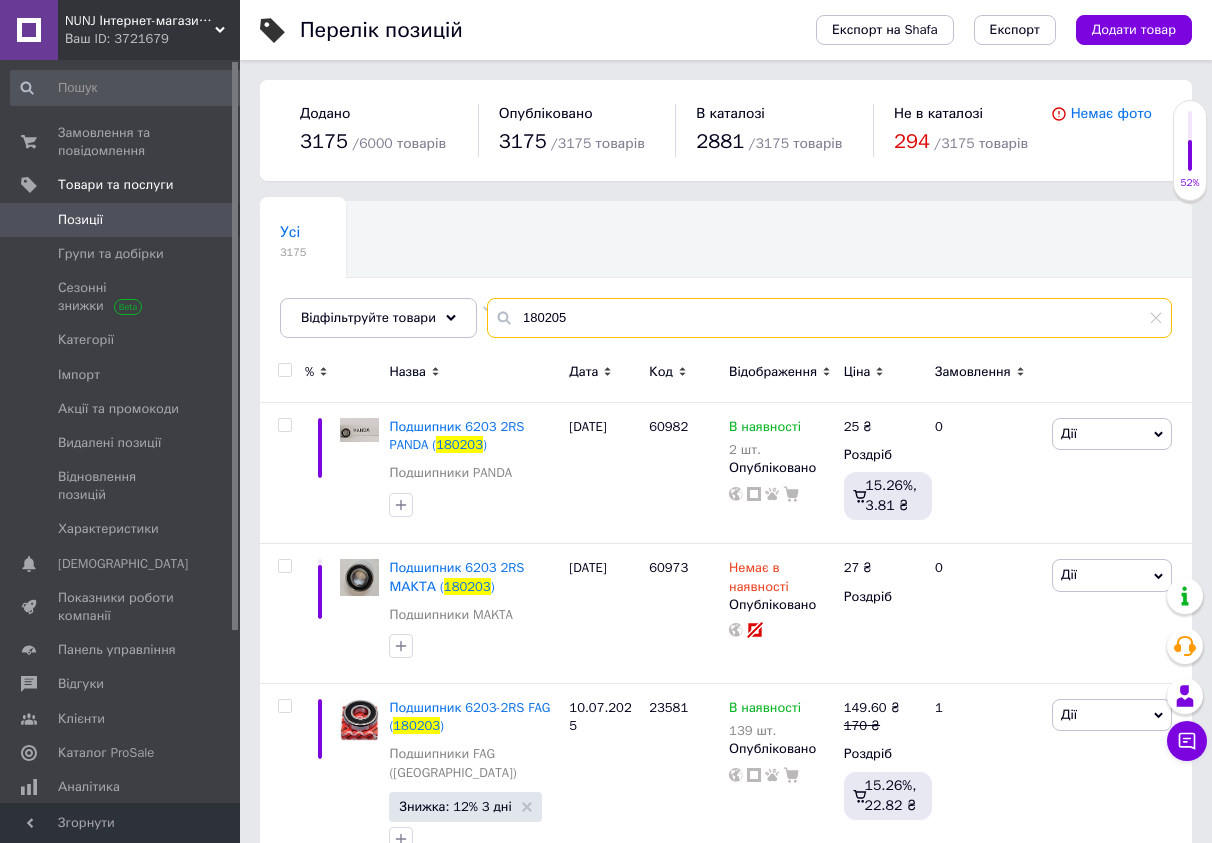 type on "180205" 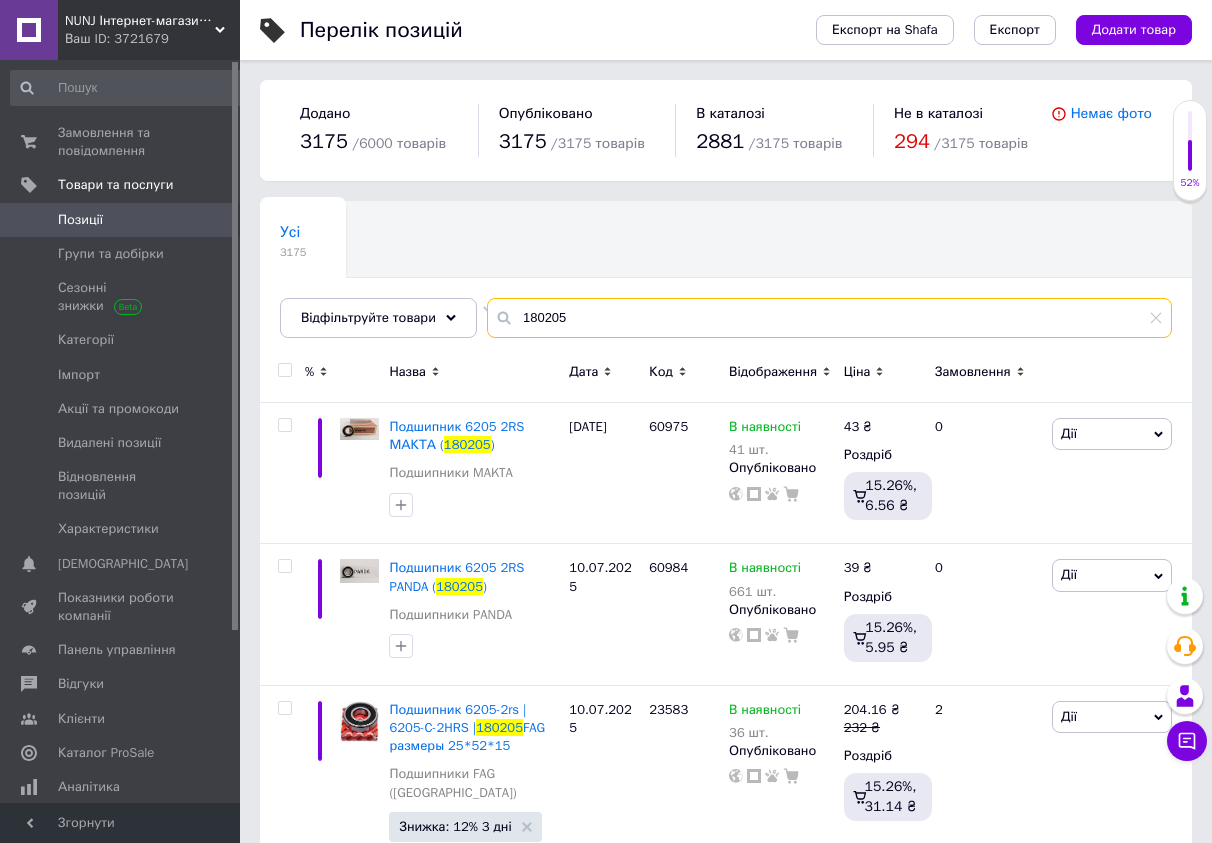 scroll, scrollTop: 102, scrollLeft: 0, axis: vertical 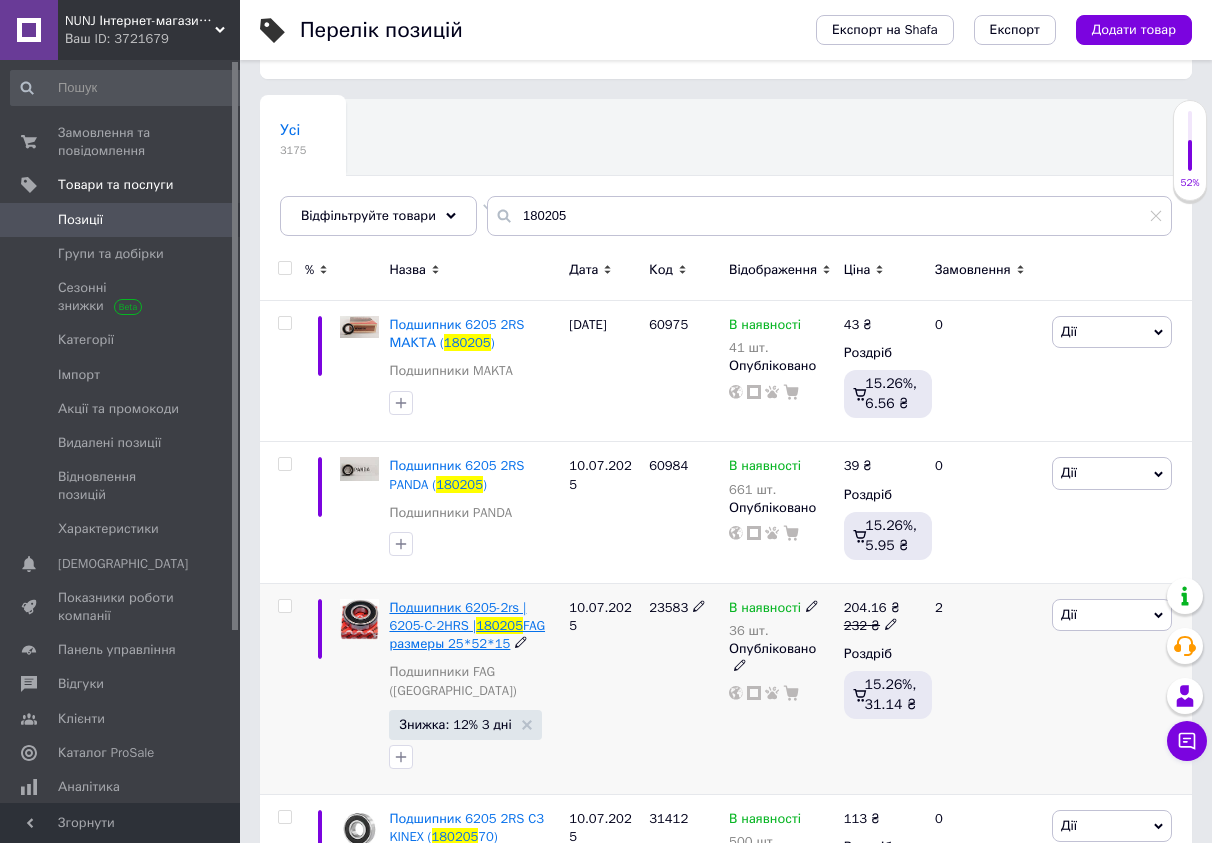 click on "Подшипник 6205-2rs | 6205-C-2HRS |" at bounding box center [457, 616] 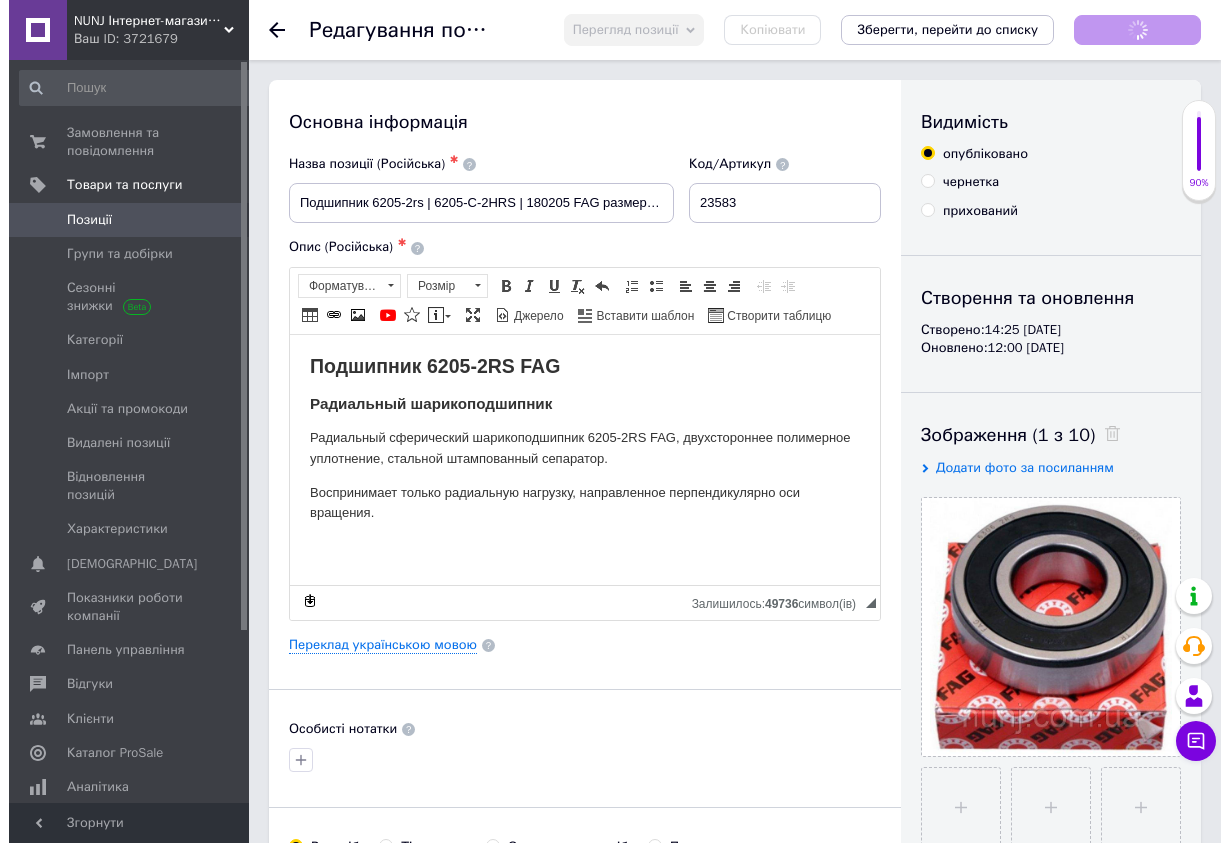 scroll, scrollTop: 0, scrollLeft: 0, axis: both 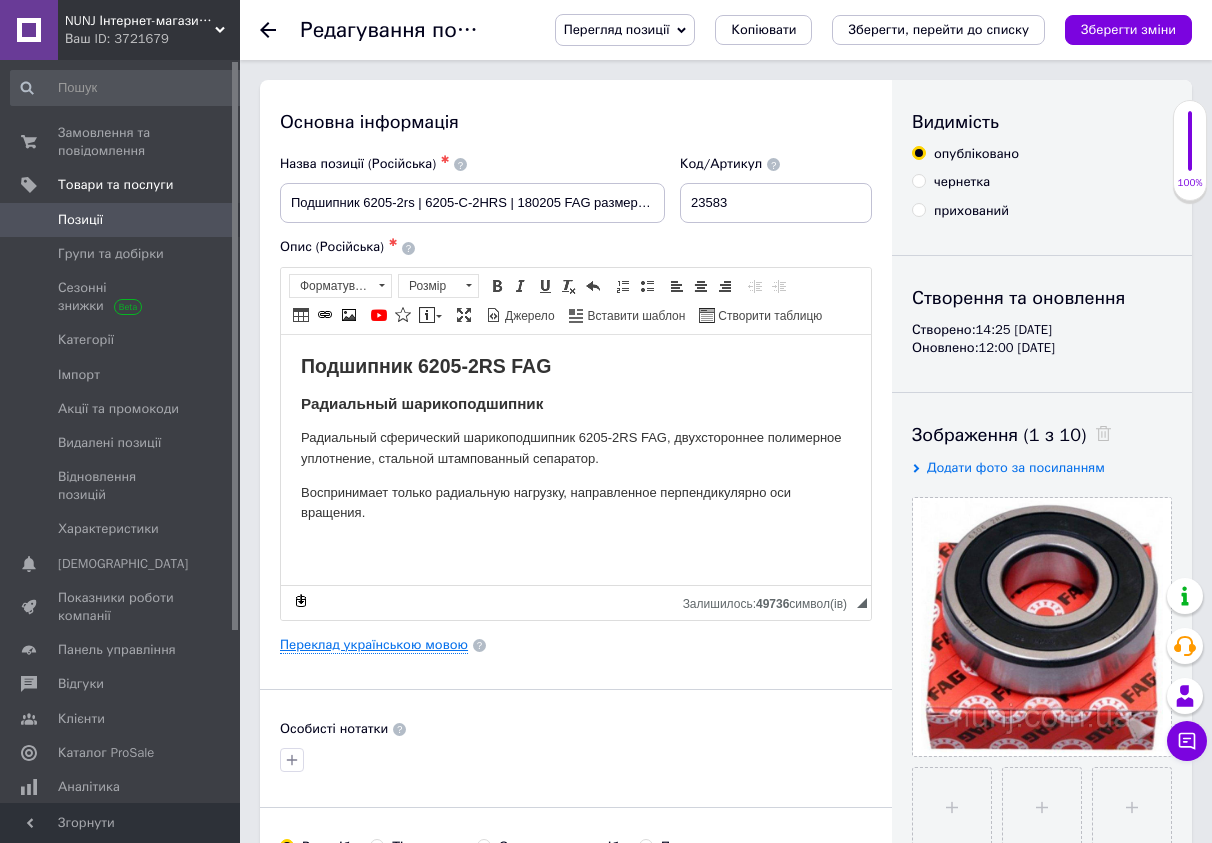 click on "Переклад українською мовою" at bounding box center (374, 645) 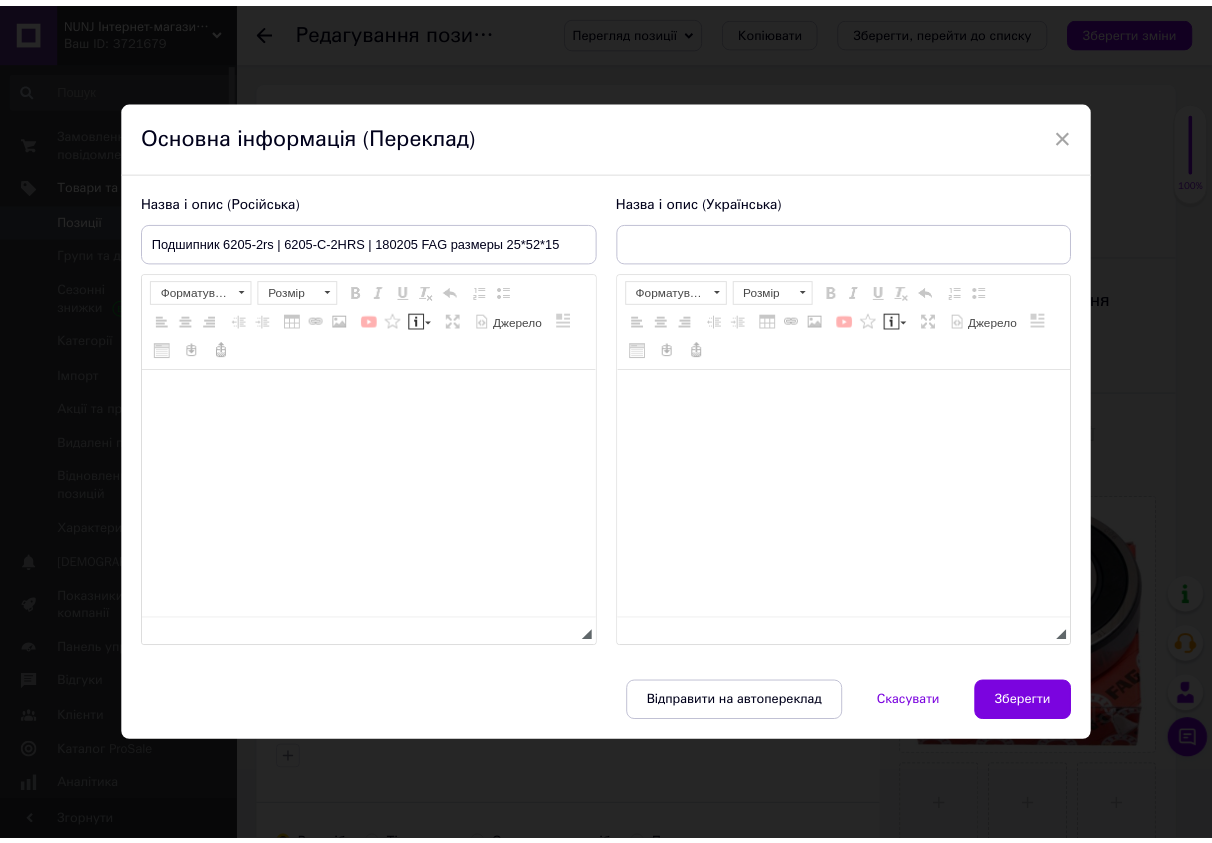 scroll, scrollTop: 0, scrollLeft: 0, axis: both 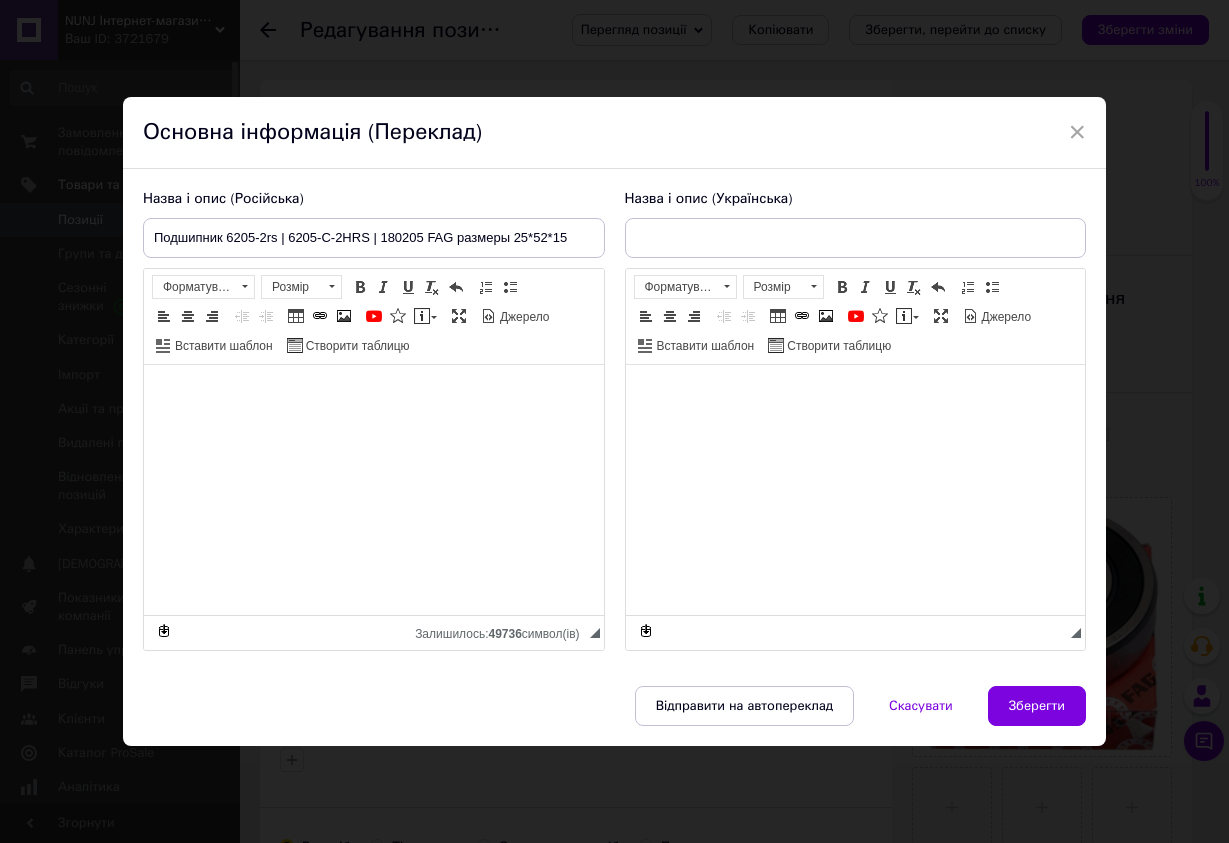 type on "Підшипник 6205-2rs | 6205-C-2HRS | 180205 FAG розміри 25*52*15" 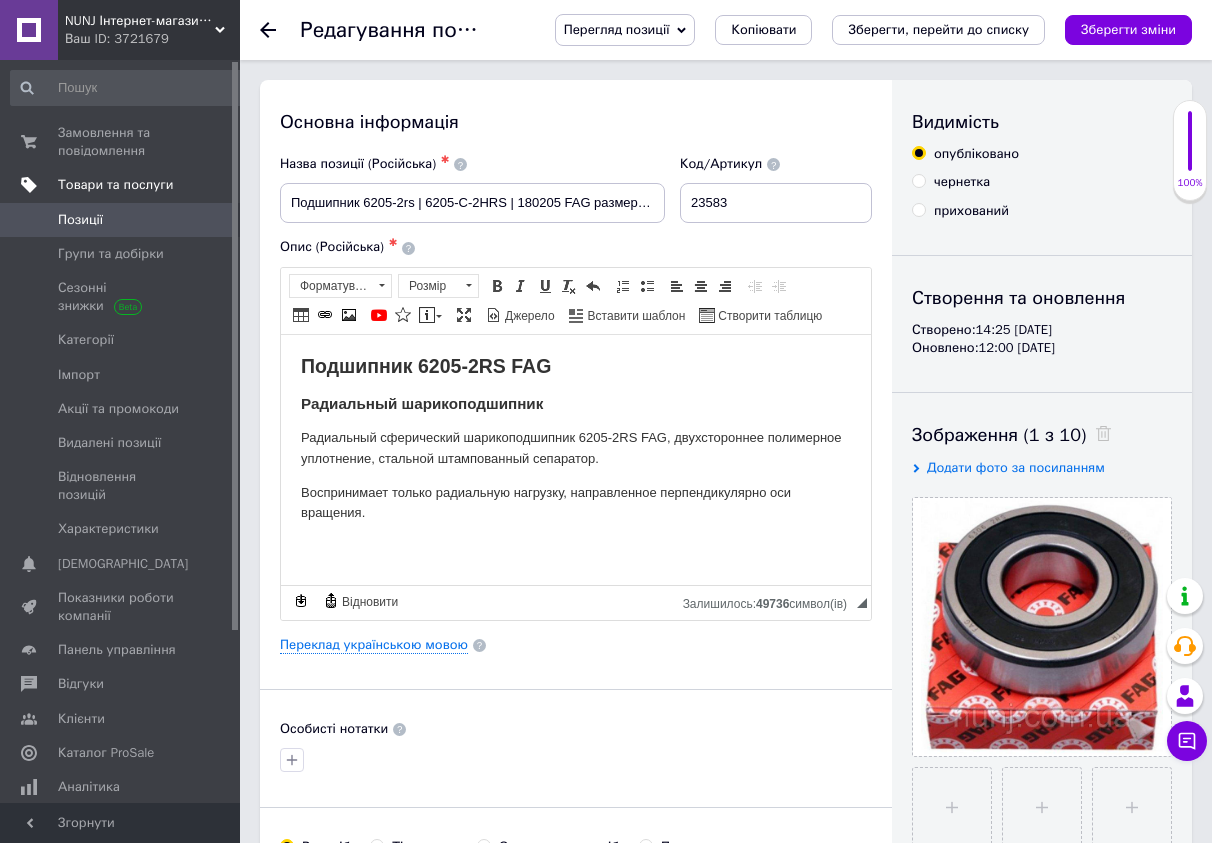 click on "Товари та послуги" at bounding box center [115, 185] 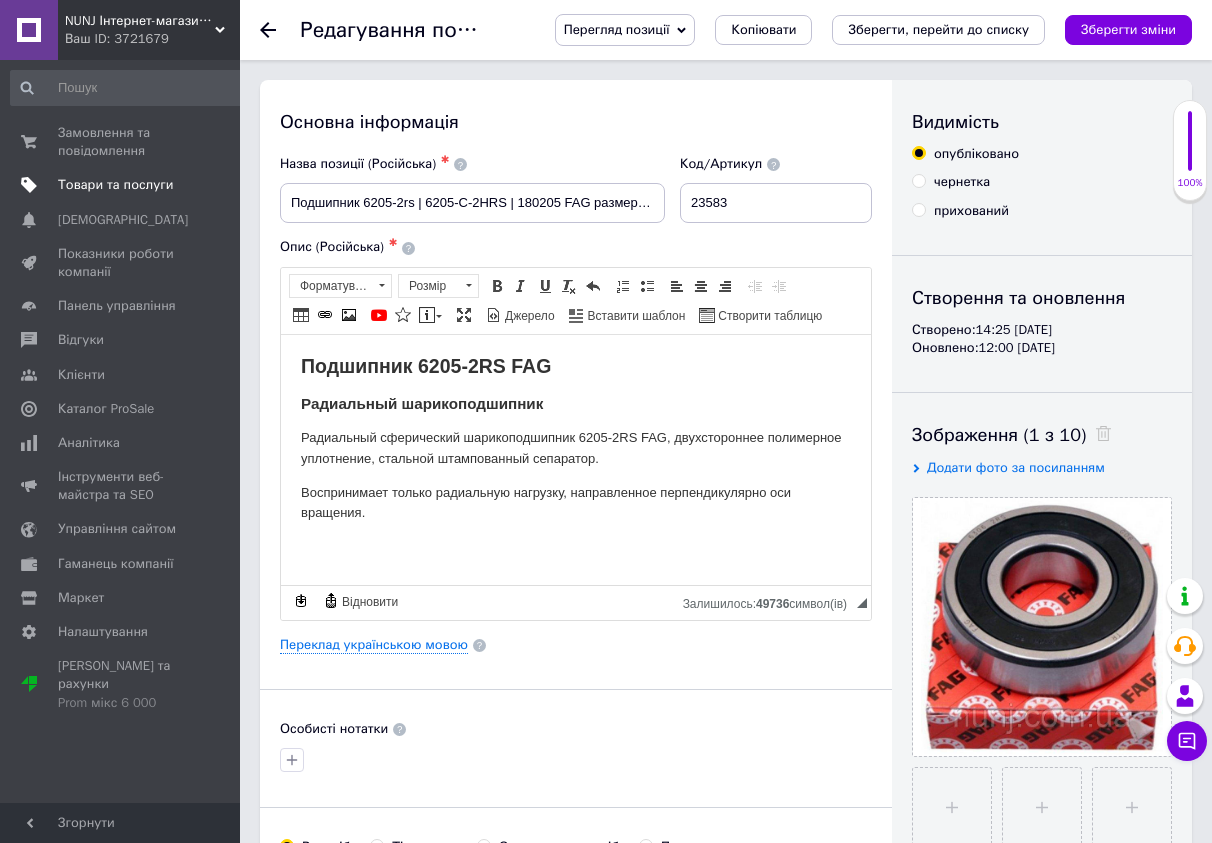 click on "Товари та послуги" at bounding box center (115, 185) 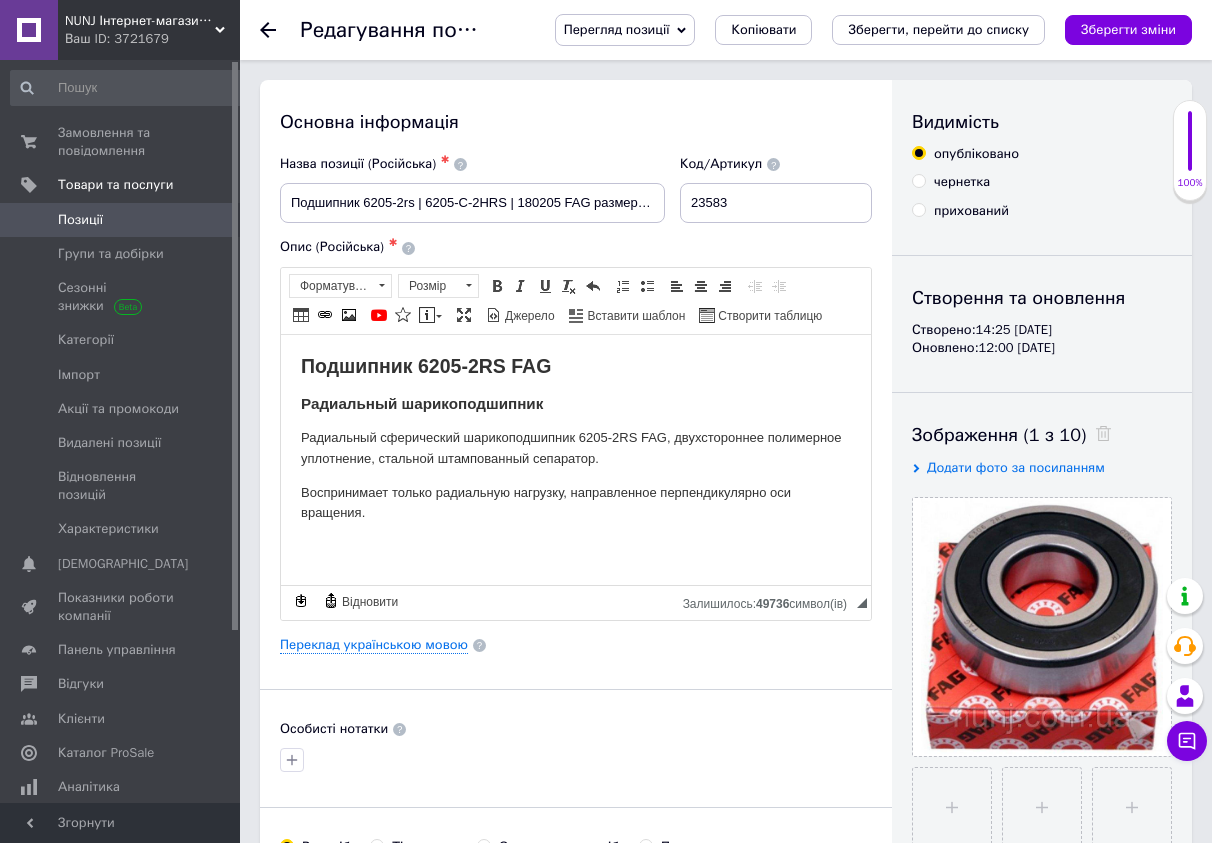 click on "Позиції" at bounding box center [80, 220] 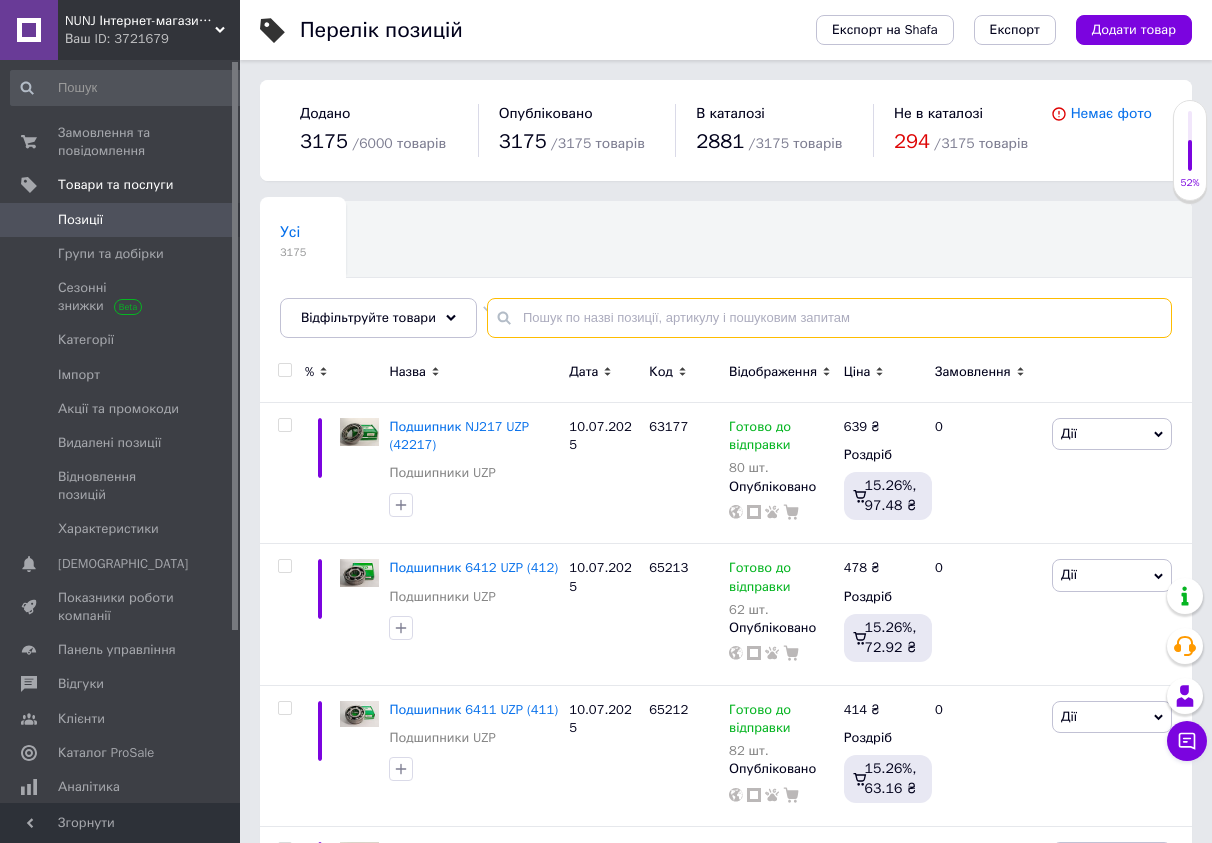click at bounding box center (829, 318) 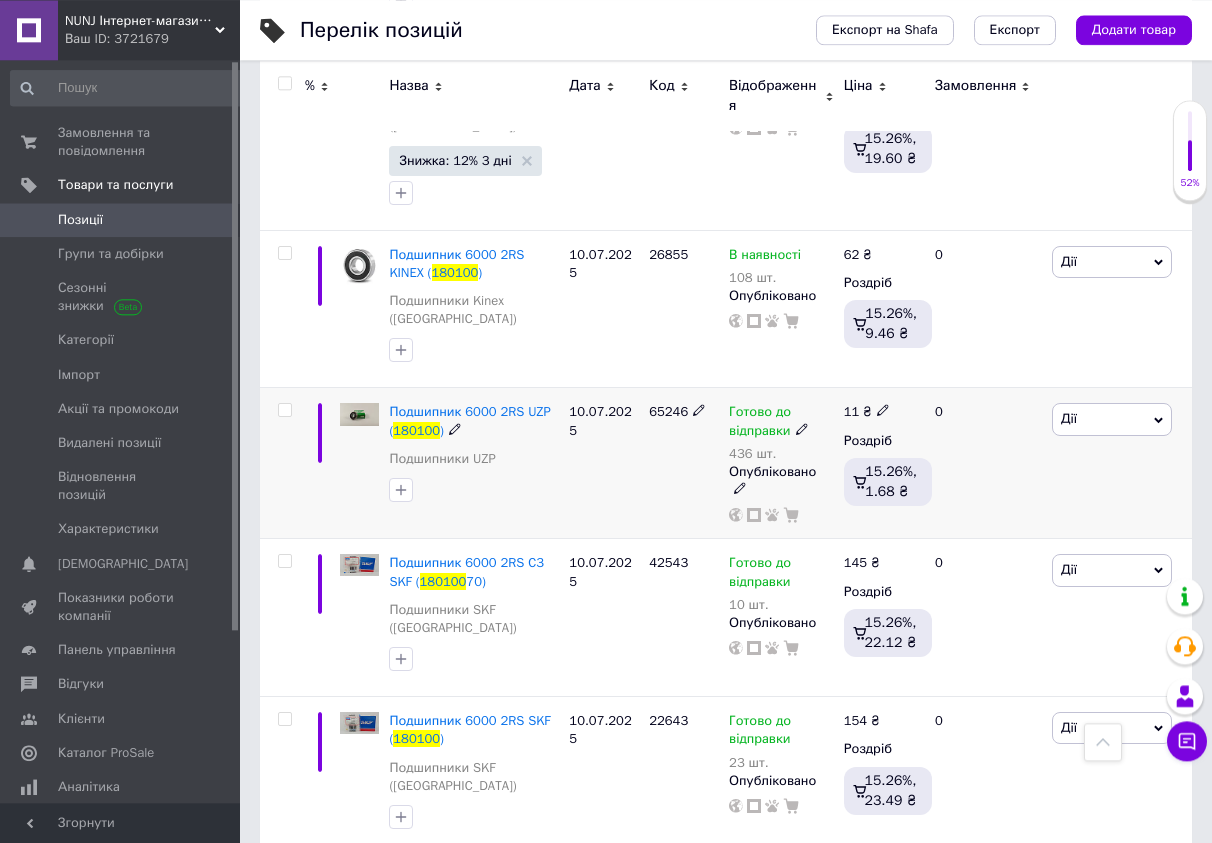 scroll, scrollTop: 717, scrollLeft: 0, axis: vertical 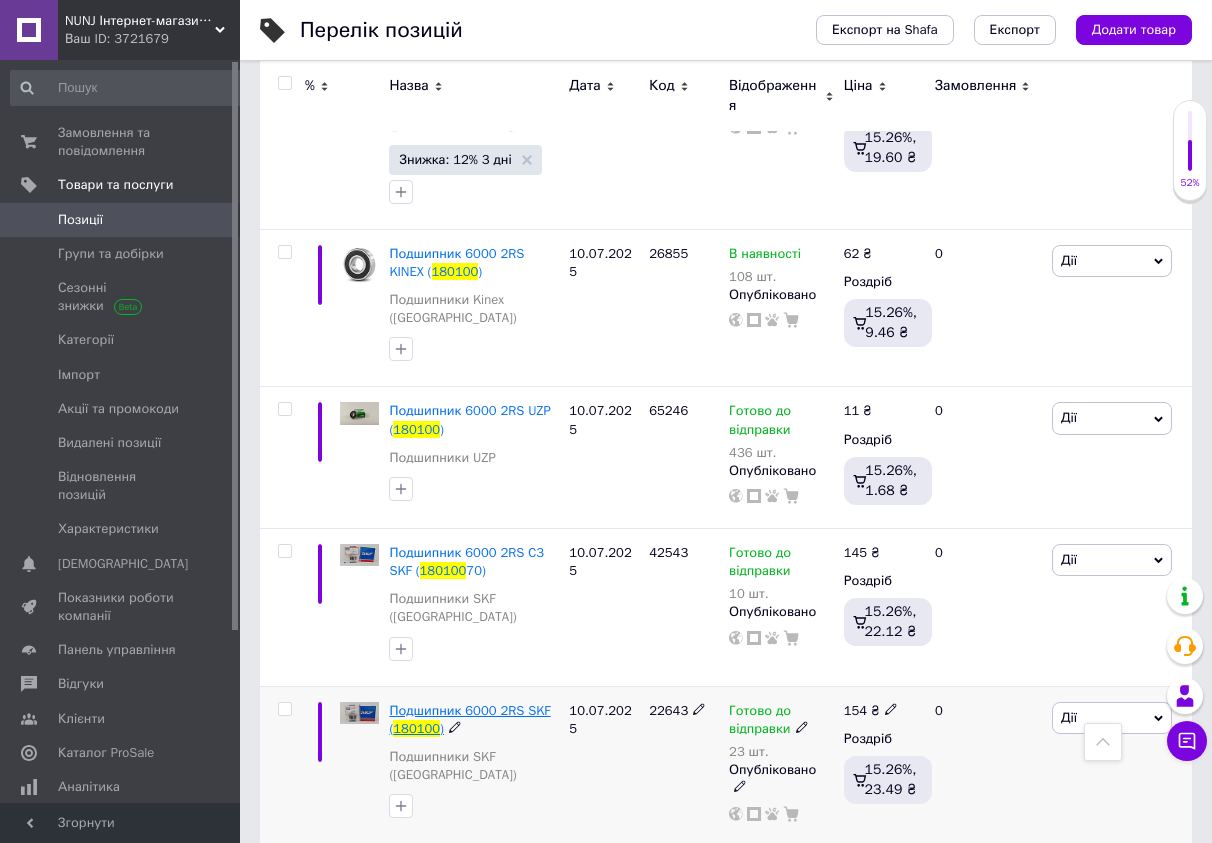type on "180100" 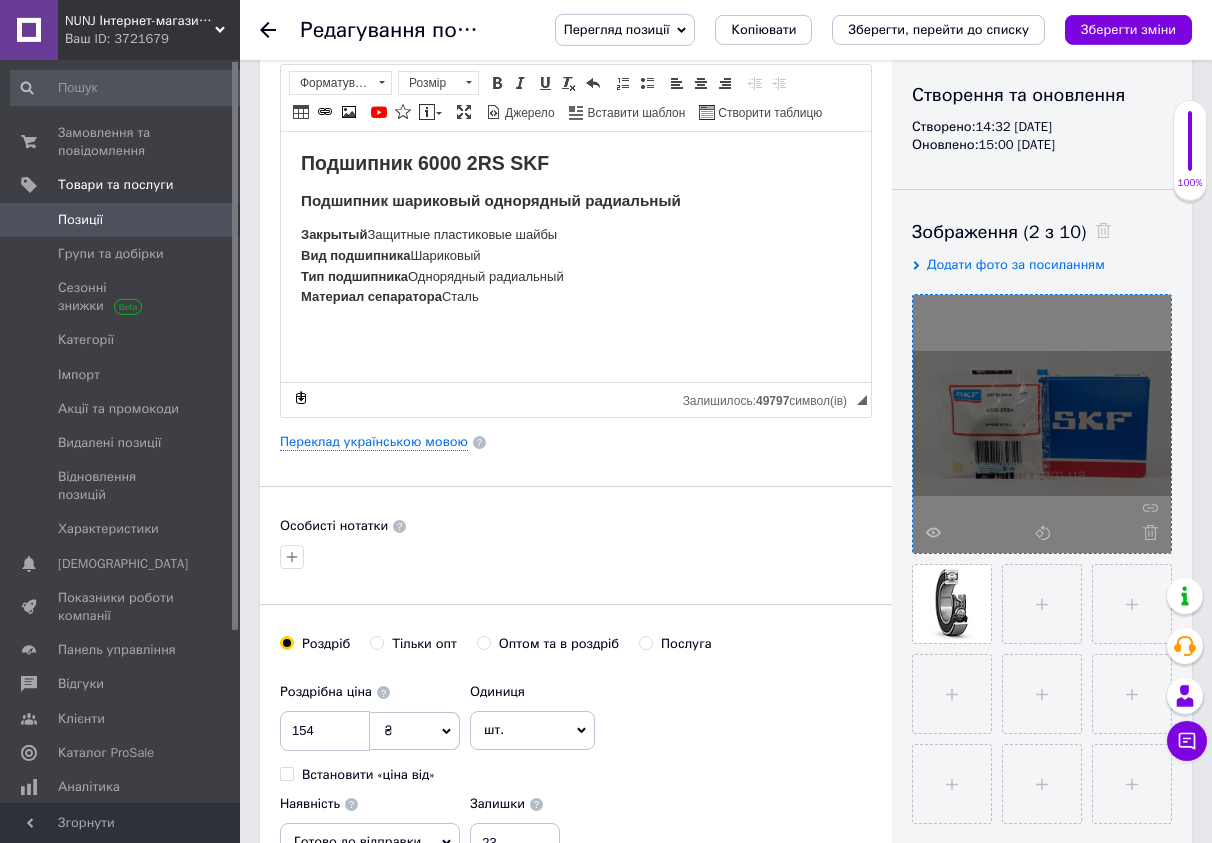scroll, scrollTop: 204, scrollLeft: 0, axis: vertical 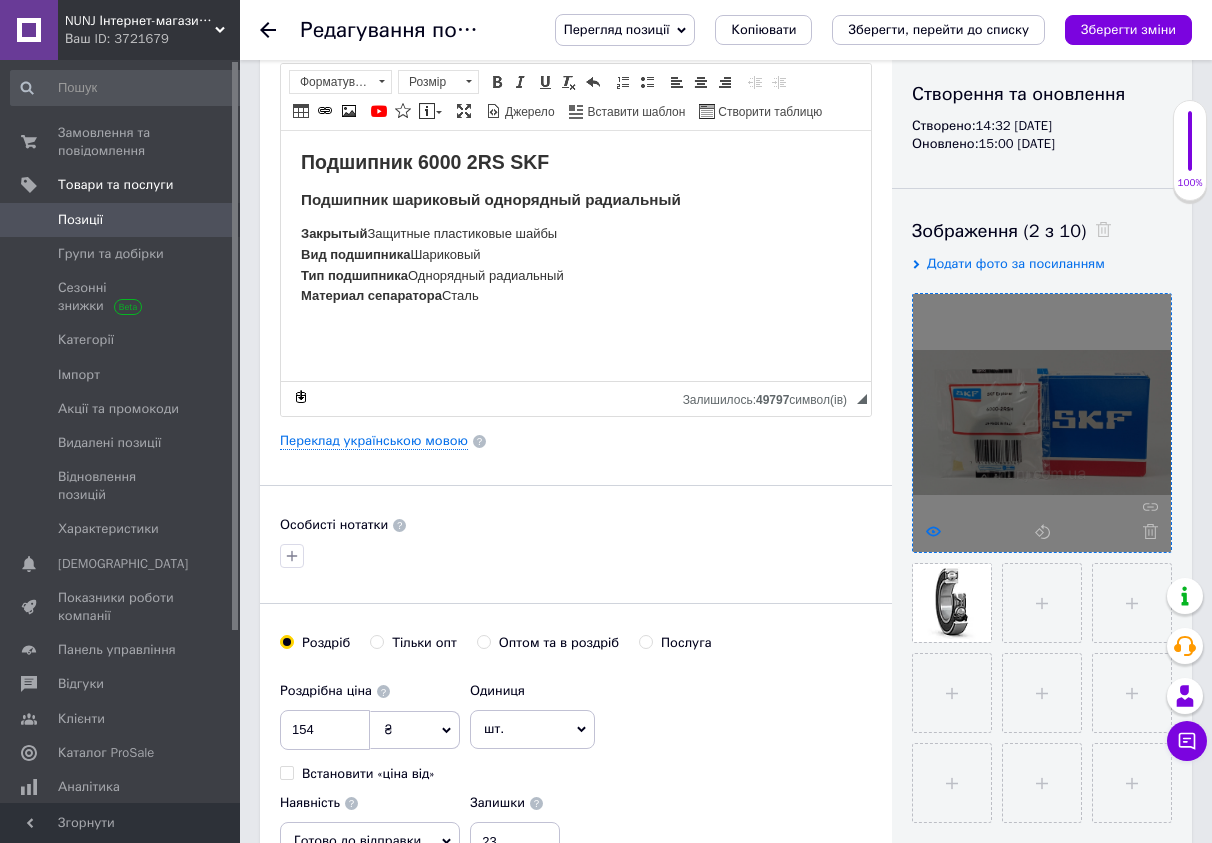 click 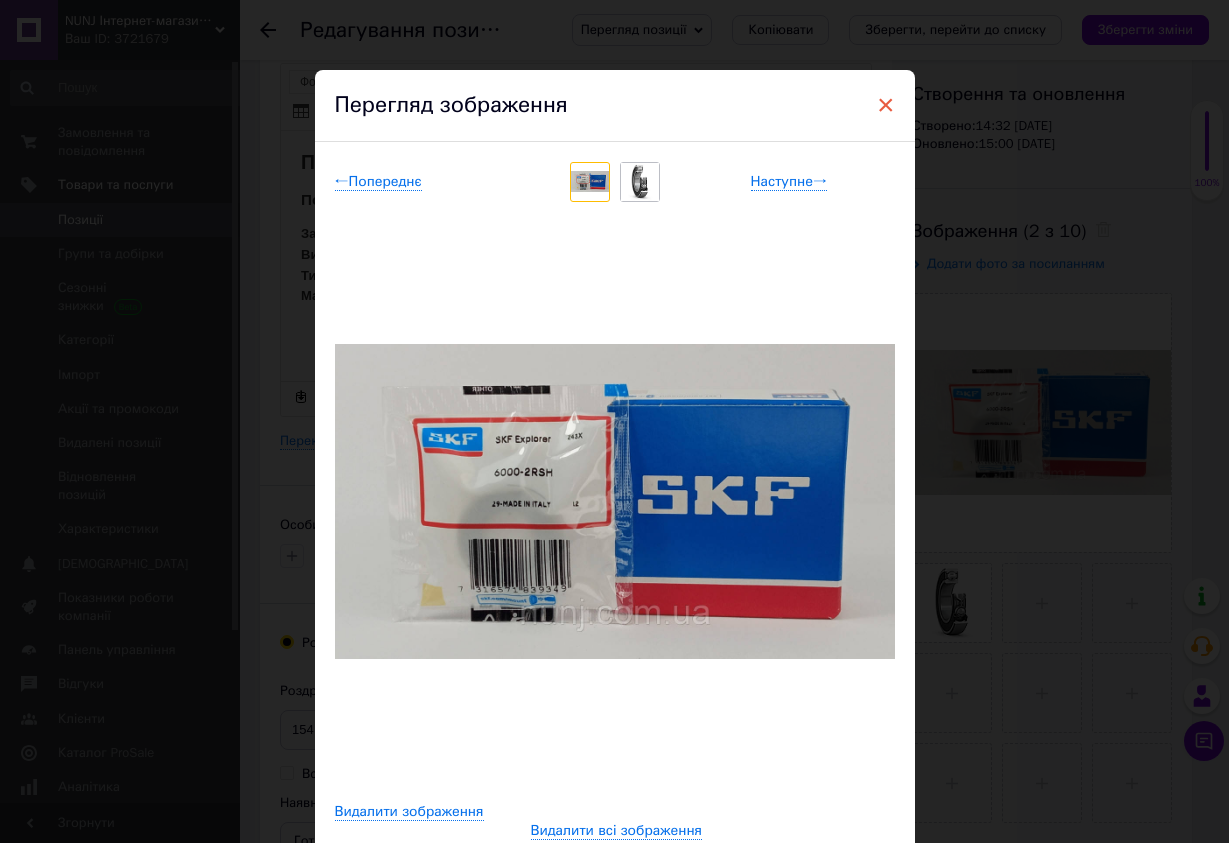 click on "×" at bounding box center (886, 105) 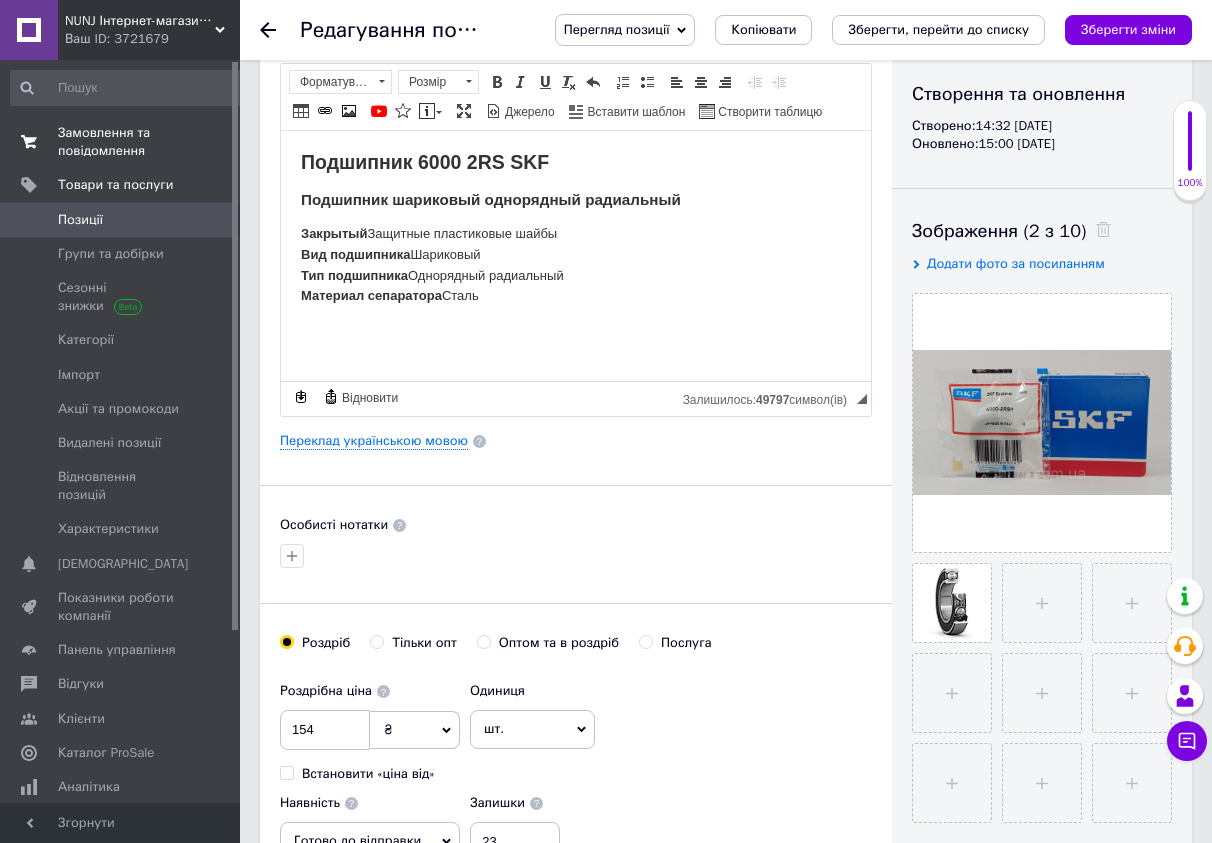 click on "Замовлення та повідомлення" at bounding box center [121, 142] 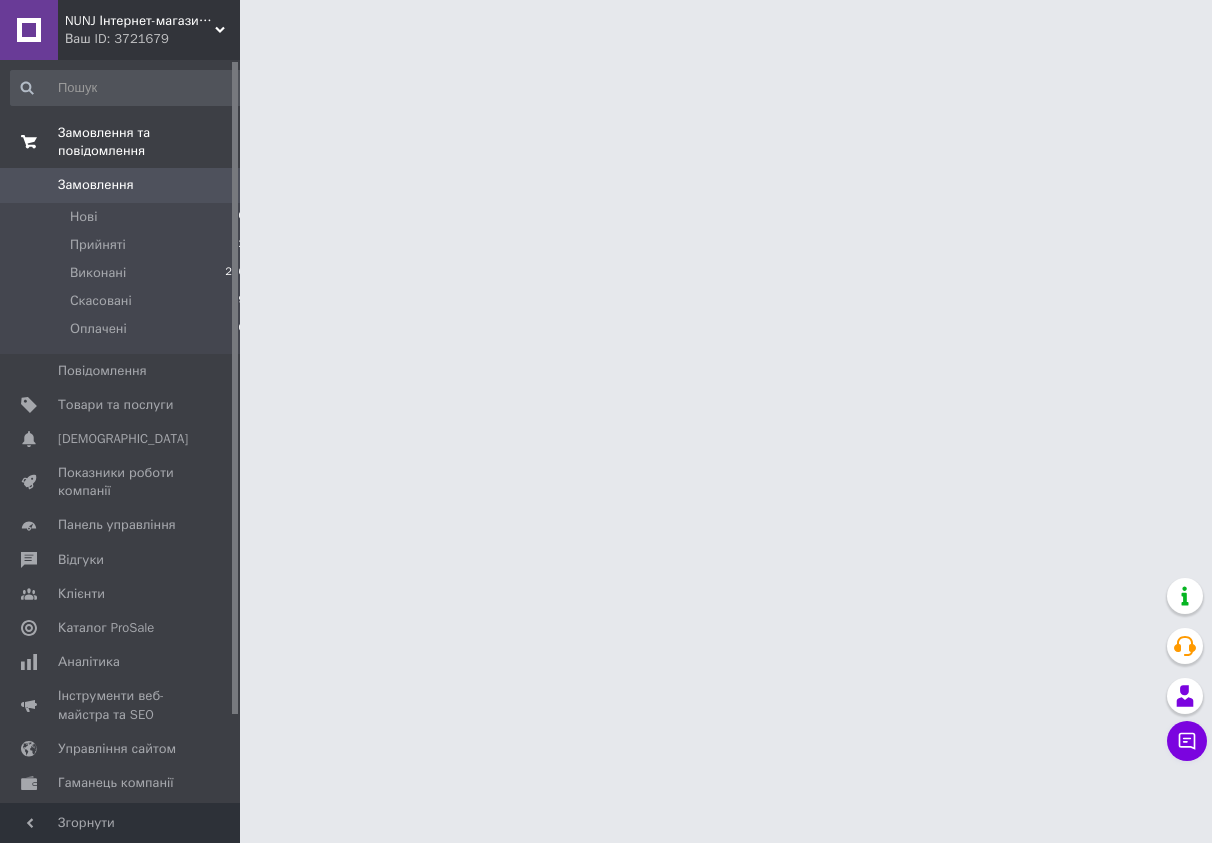 scroll, scrollTop: 0, scrollLeft: 0, axis: both 